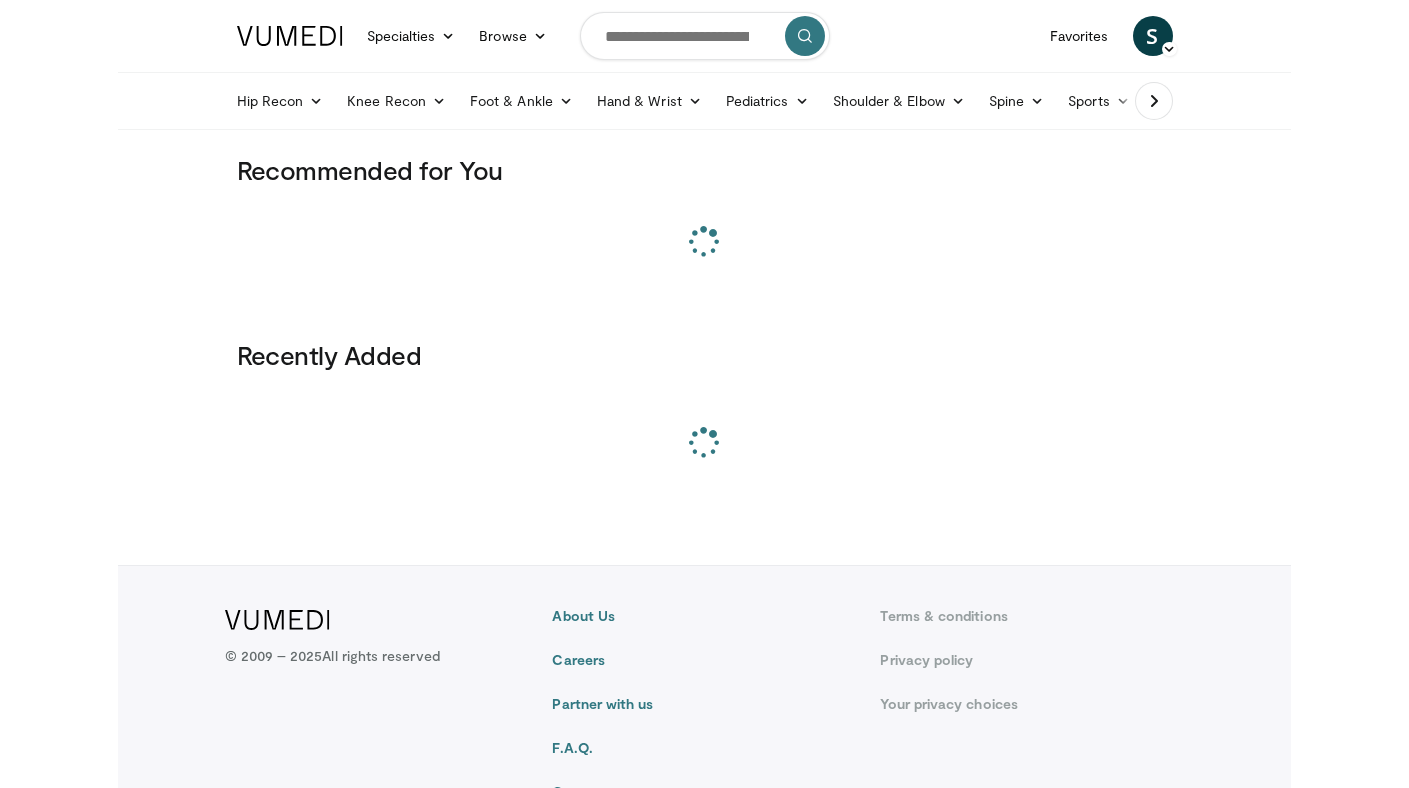 scroll, scrollTop: 0, scrollLeft: 0, axis: both 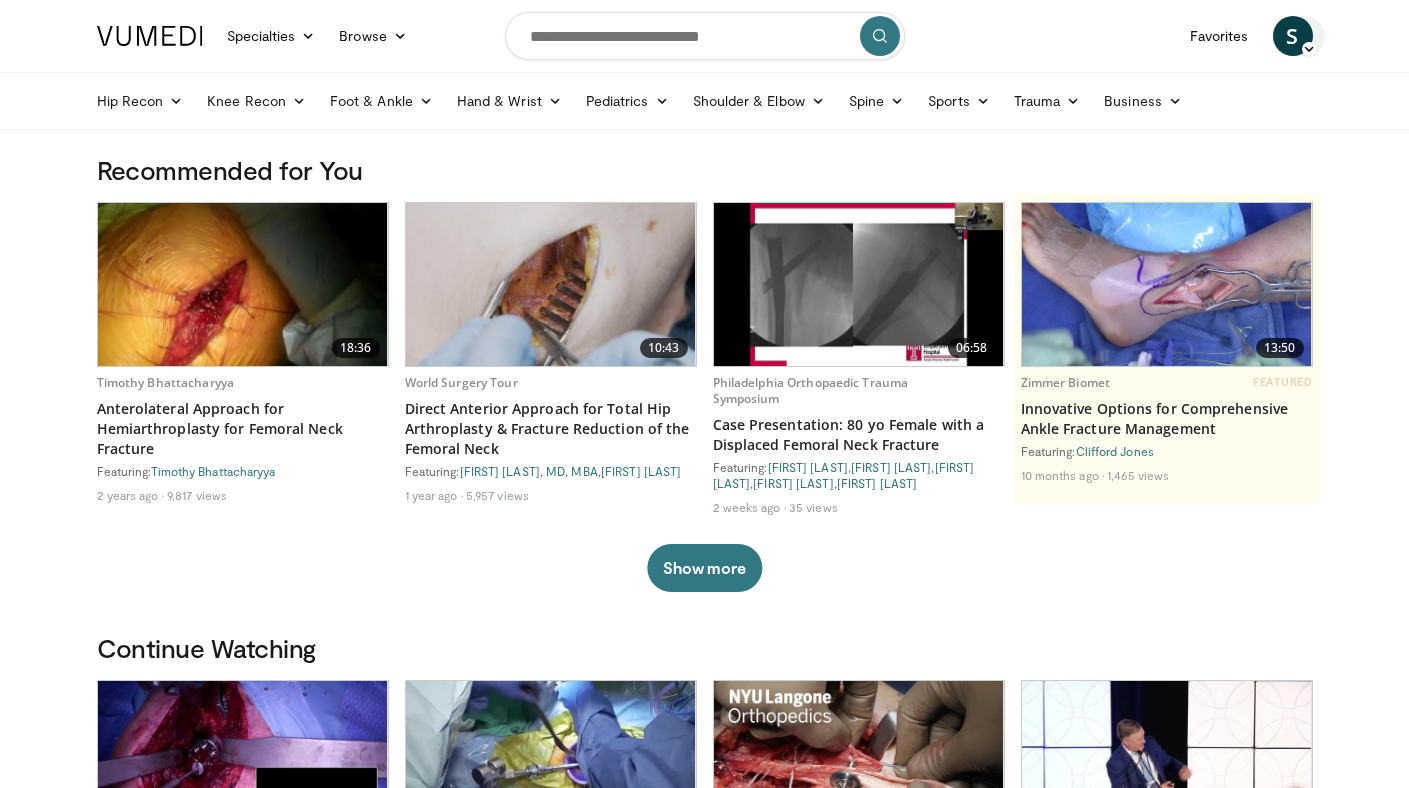 click on "S" at bounding box center (1293, 36) 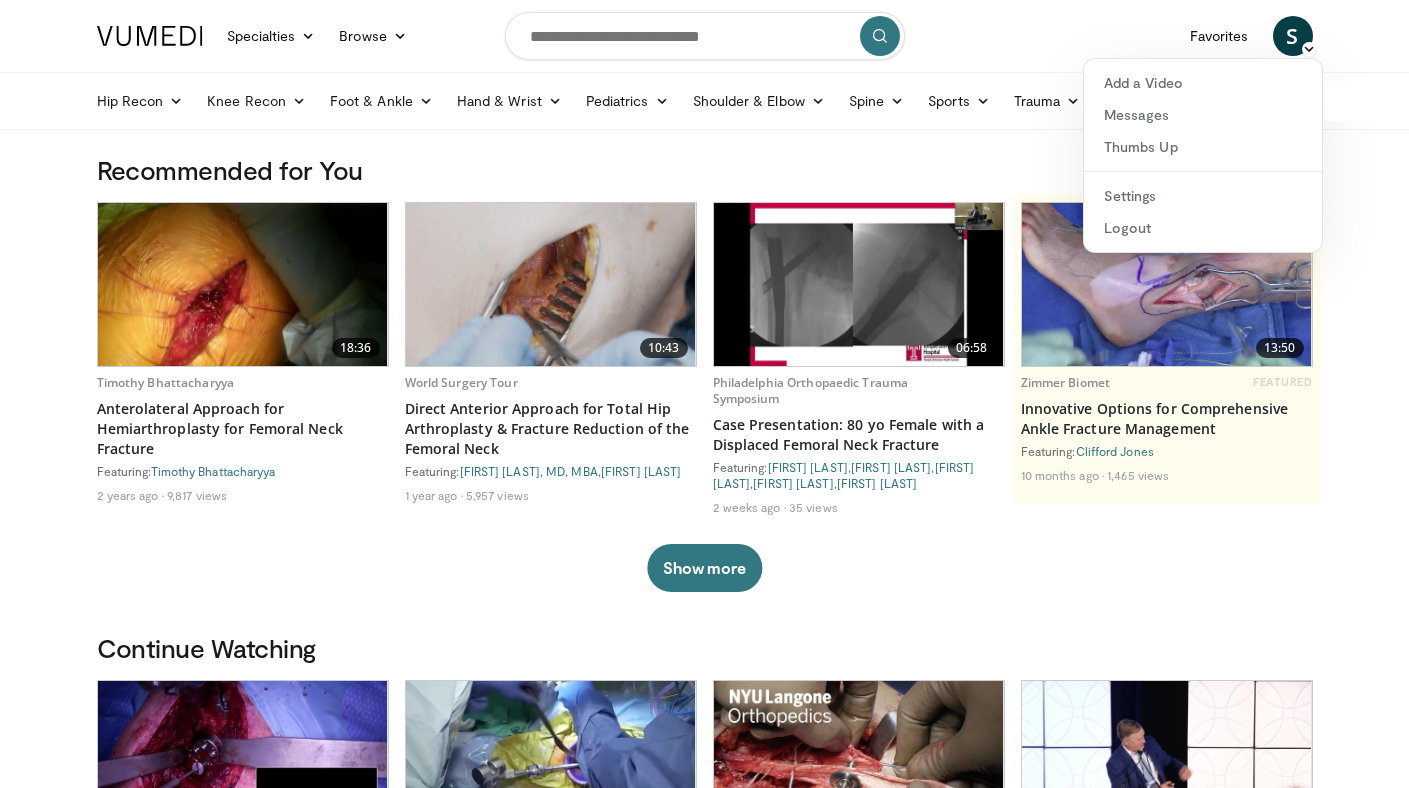click on "Specialties
Adult & Family Medicine
Allergy, Asthma, Immunology
Anesthesiology
Cardiology
Dental
Dermatology
Endocrinology
Gastroenterology & Hepatology
General Surgery
Hematology & Oncology
Infectious Disease
Nephrology
Neurology
Neurosurgery
Obstetrics & Gynecology
Ophthalmology
Oral Maxillofacial
Orthopaedics
Otolaryngology
Pediatrics
Plastic Surgery
Podiatry
Psychiatry
Pulmonology
Radiation Oncology
Radiology
Rheumatology
Urology" at bounding box center [704, 1266] 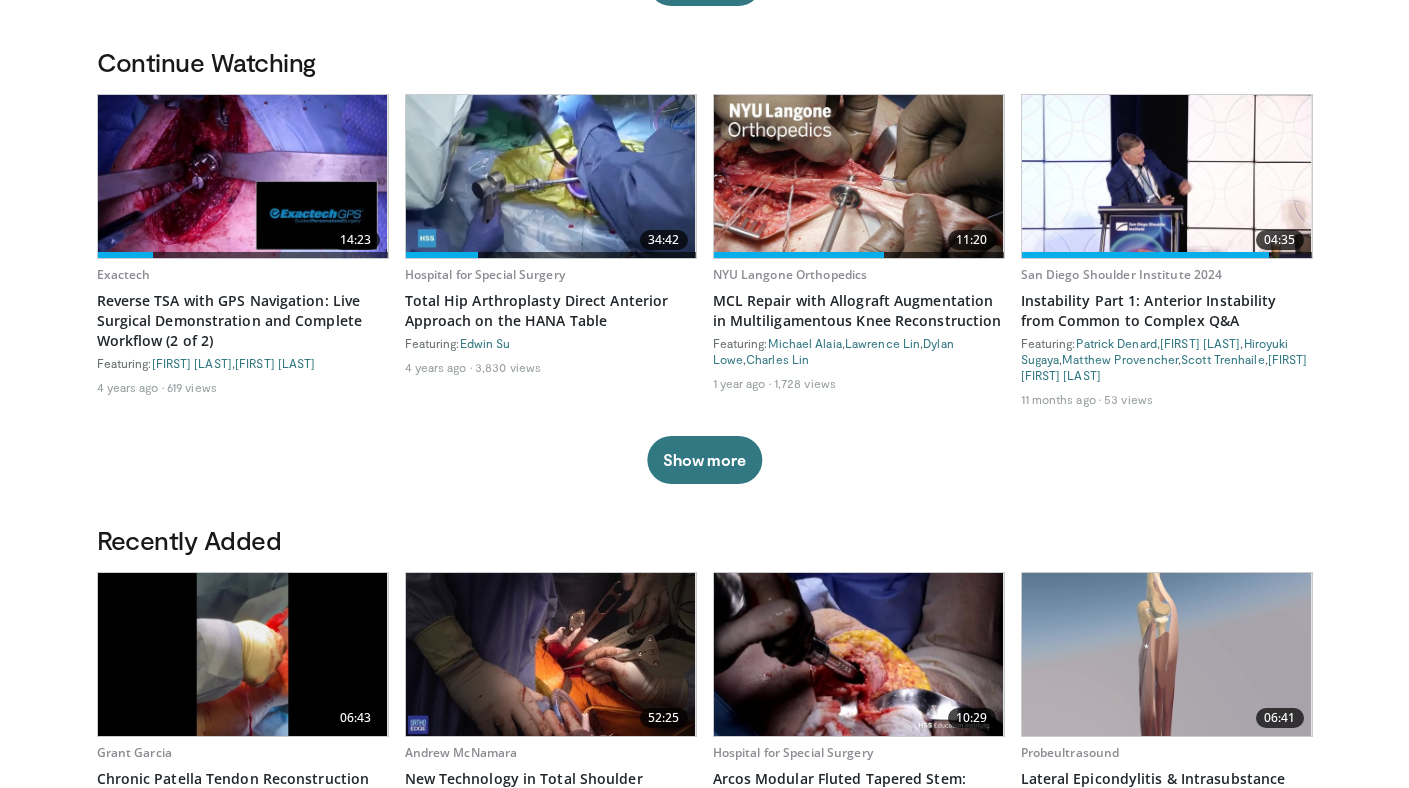 scroll, scrollTop: 582, scrollLeft: 0, axis: vertical 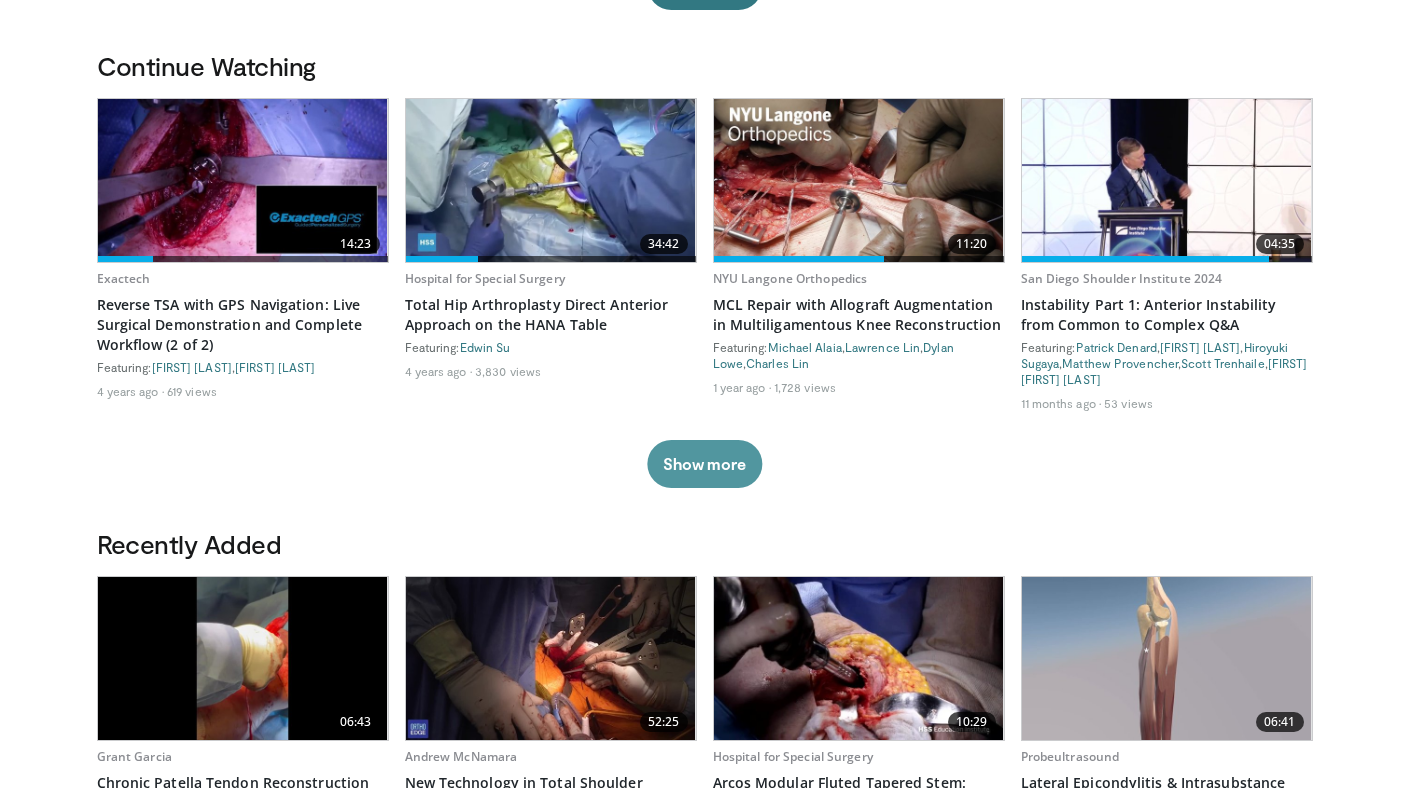click on "Show more" at bounding box center (704, 464) 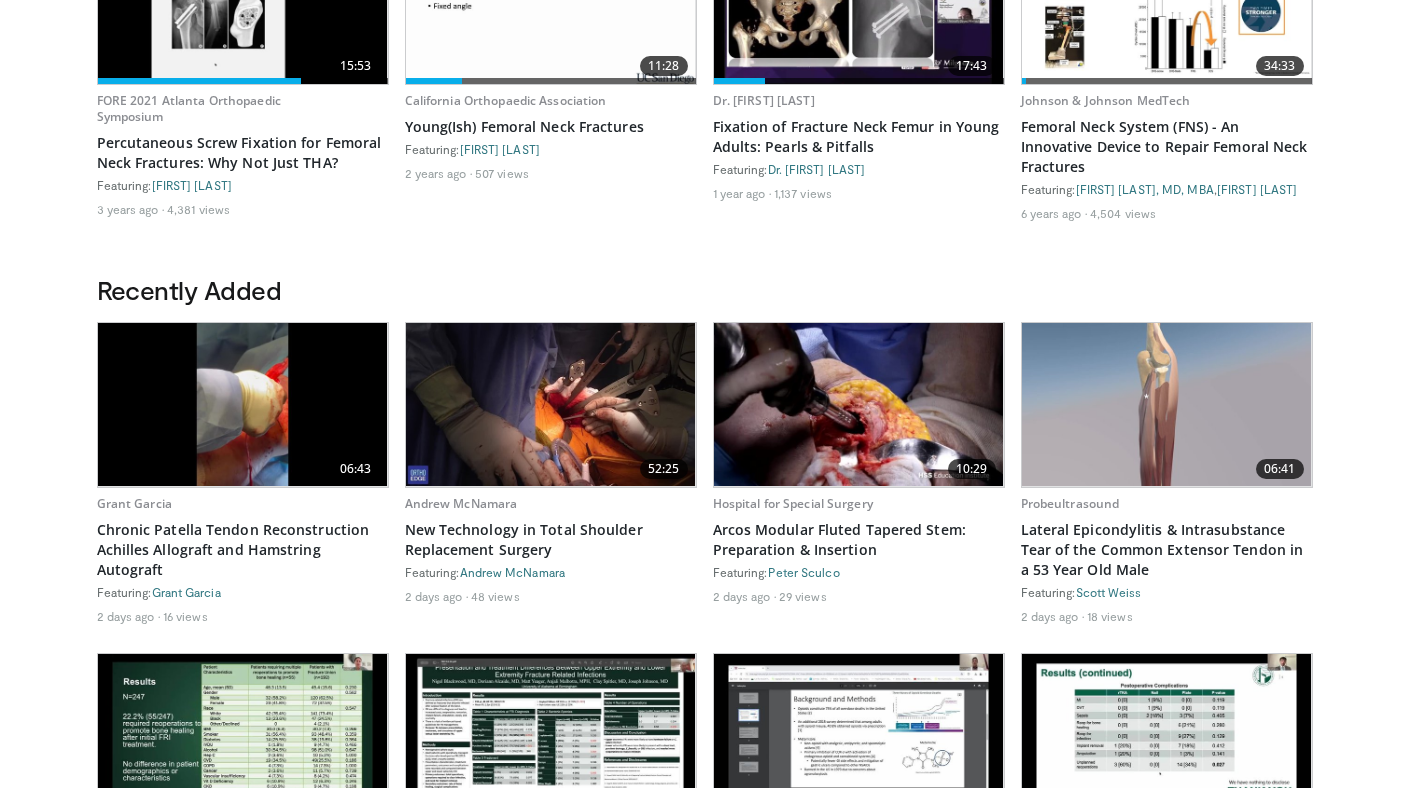 scroll, scrollTop: 0, scrollLeft: 0, axis: both 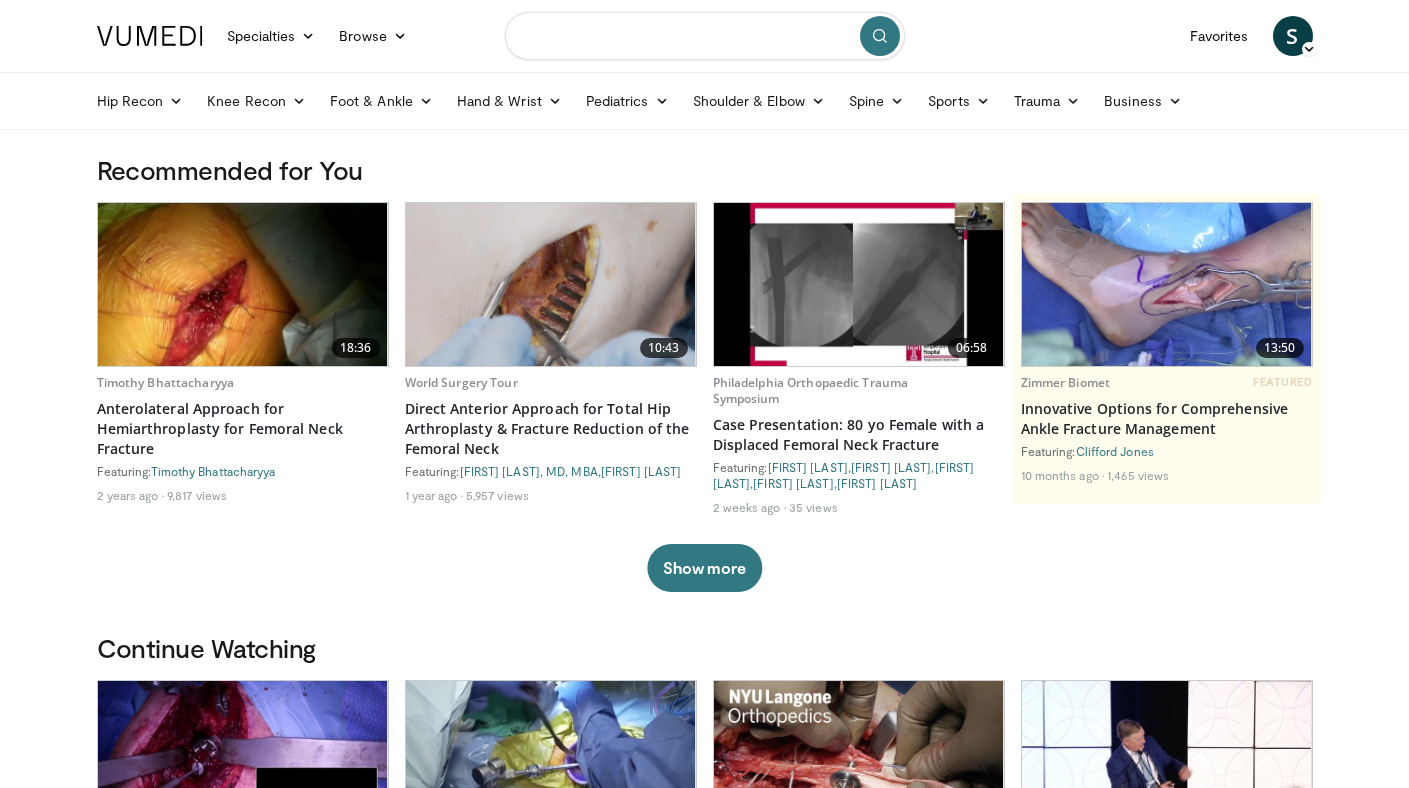 click at bounding box center [705, 36] 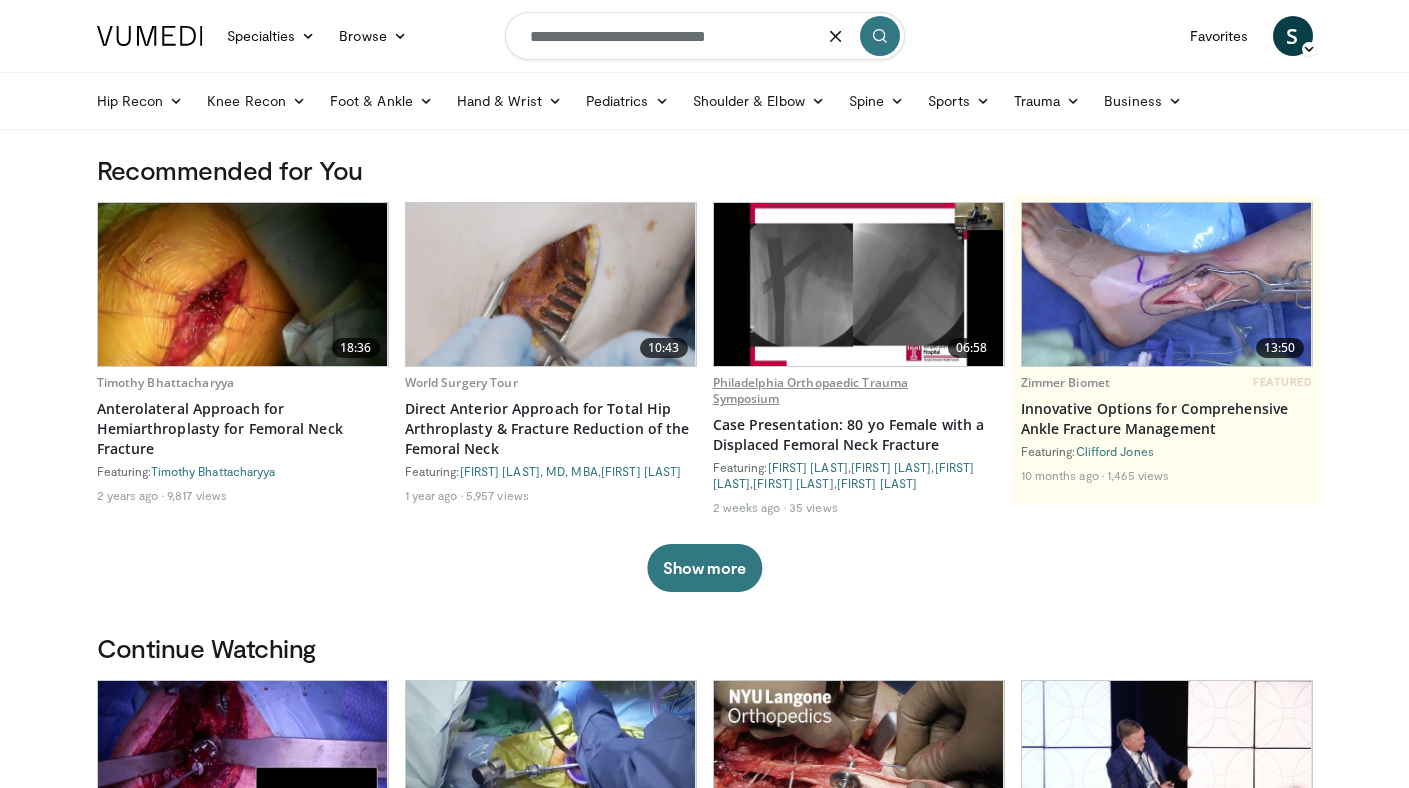 type on "**********" 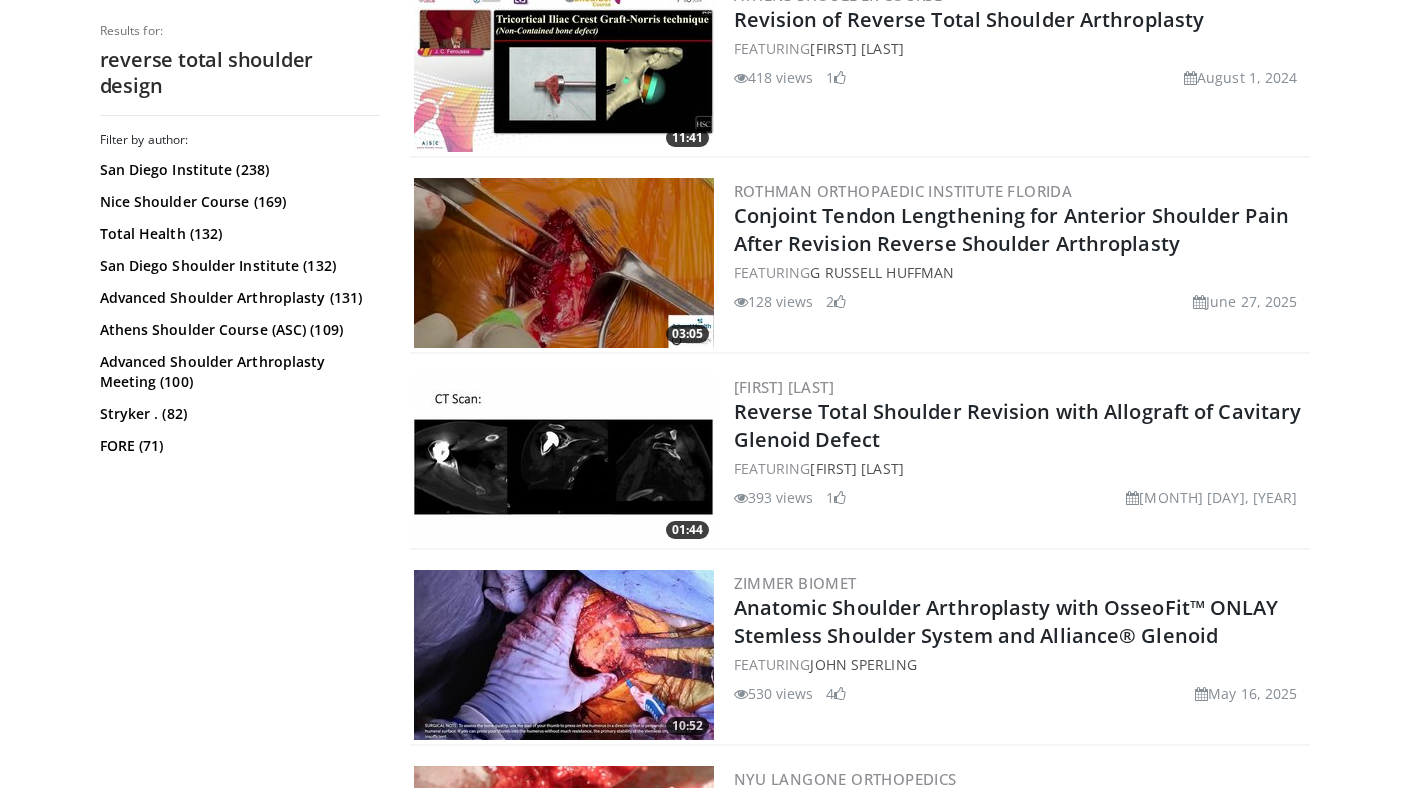 scroll, scrollTop: 0, scrollLeft: 0, axis: both 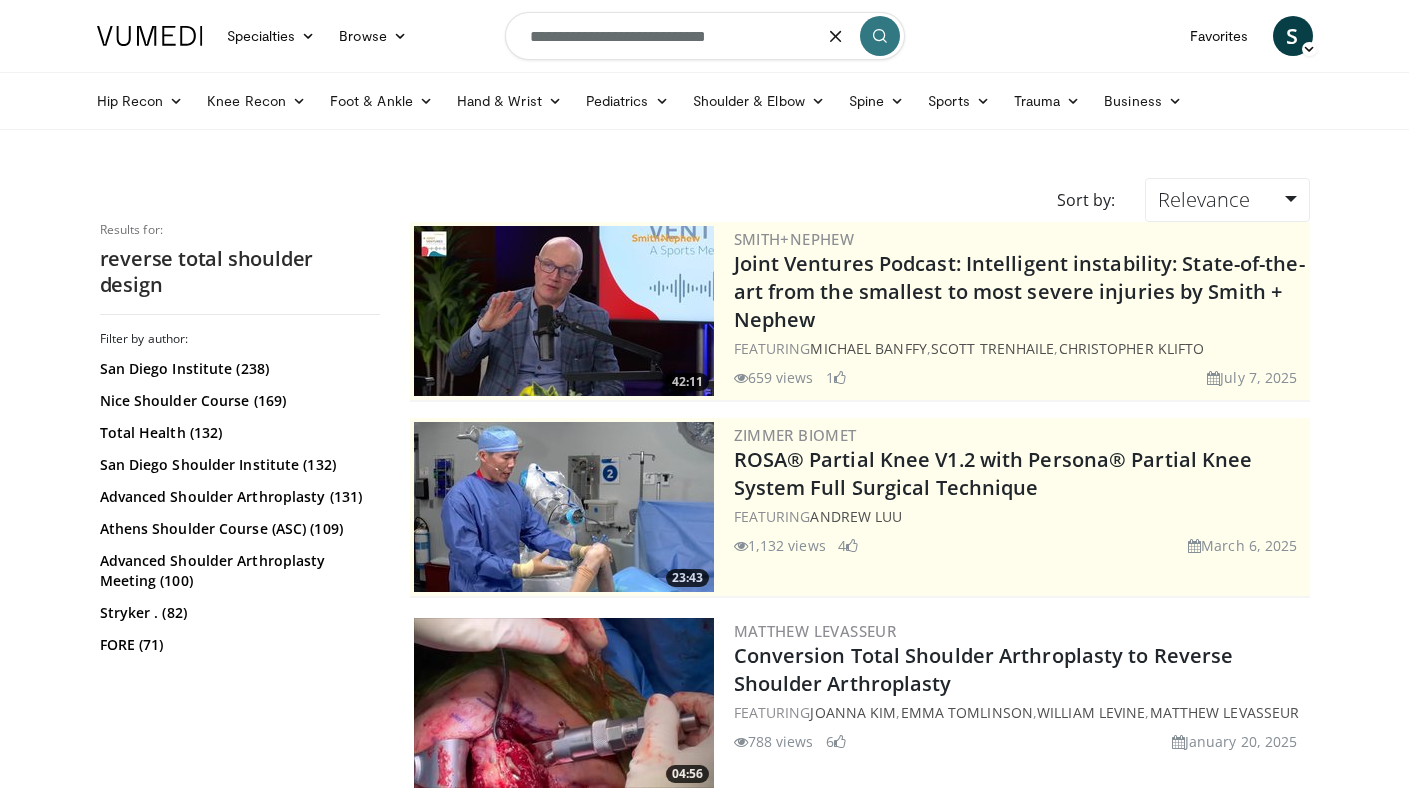 click on "**********" at bounding box center (705, 36) 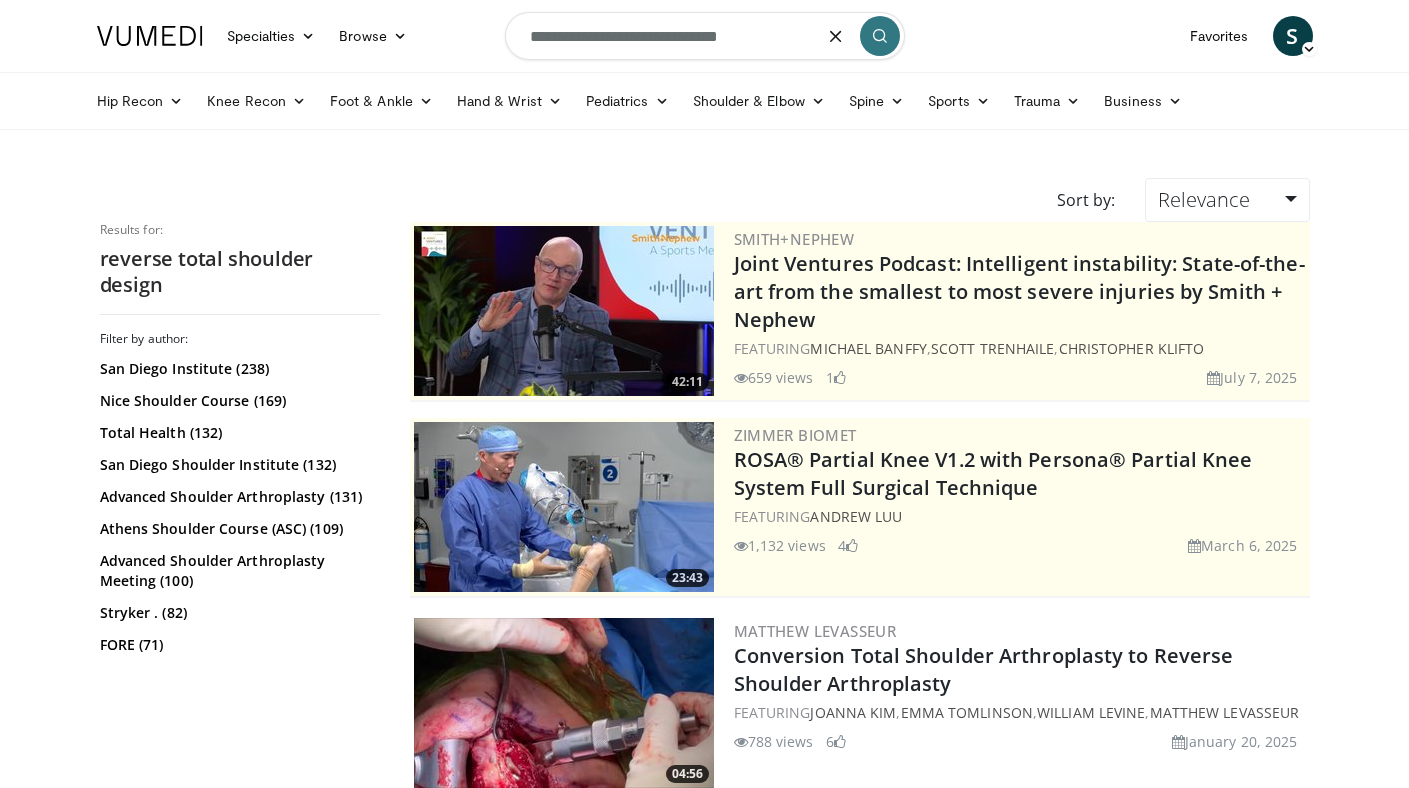 type on "**********" 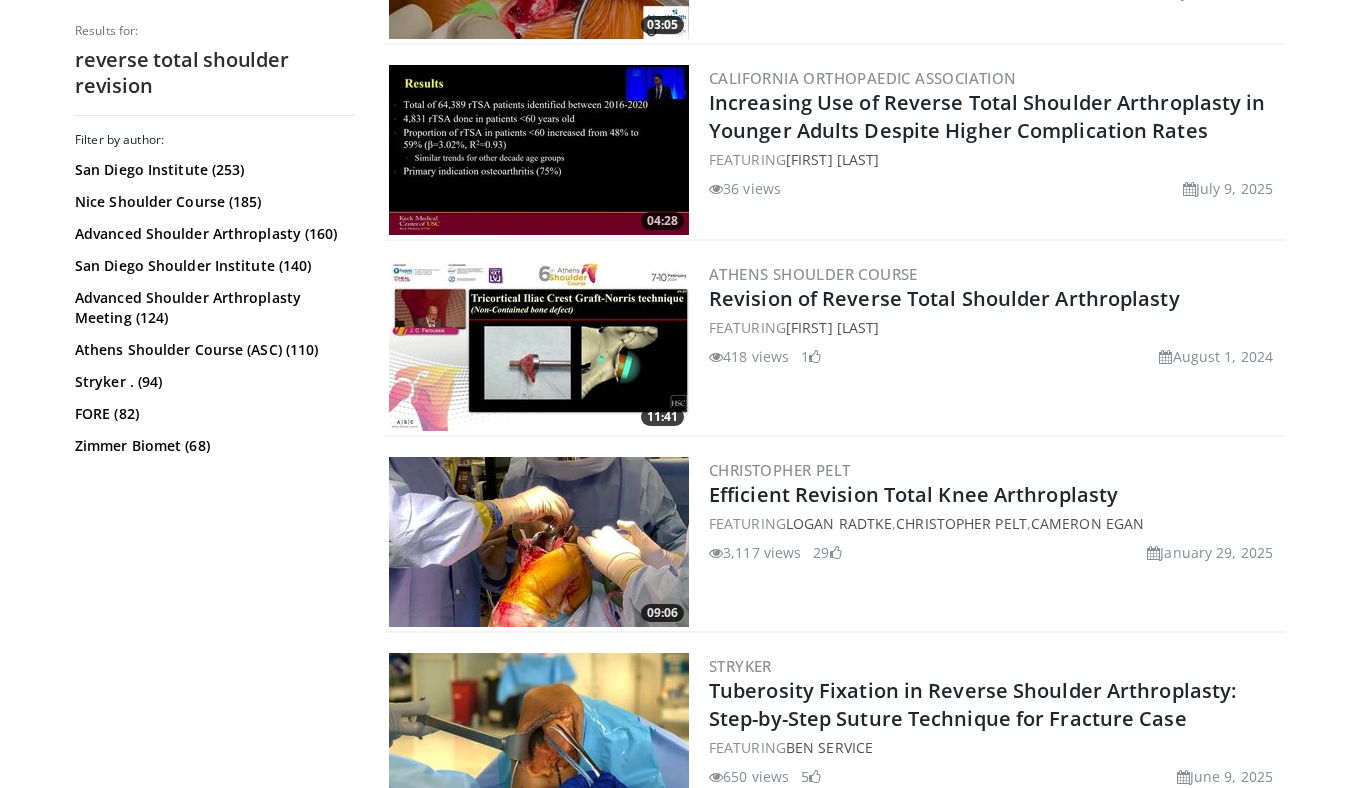 scroll, scrollTop: 1344, scrollLeft: 0, axis: vertical 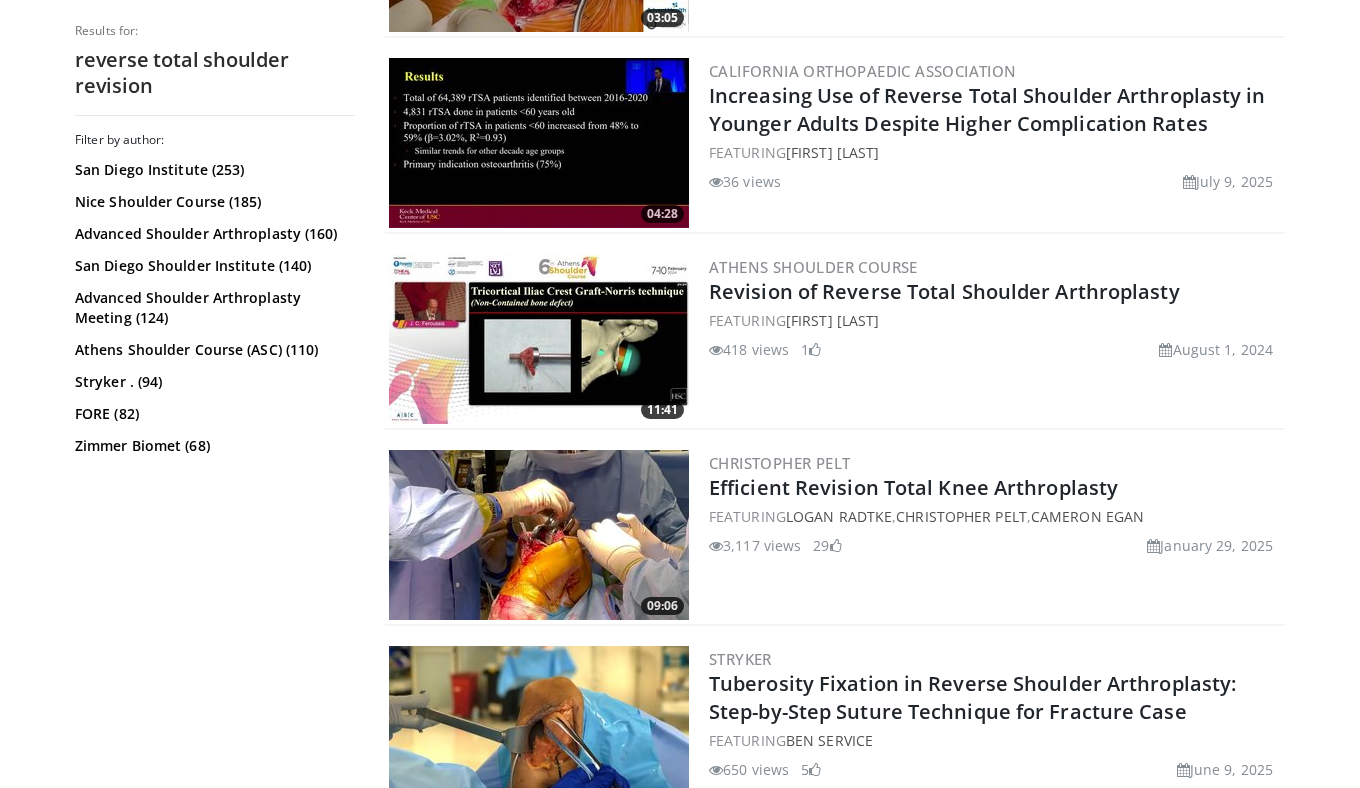 click at bounding box center (539, 339) 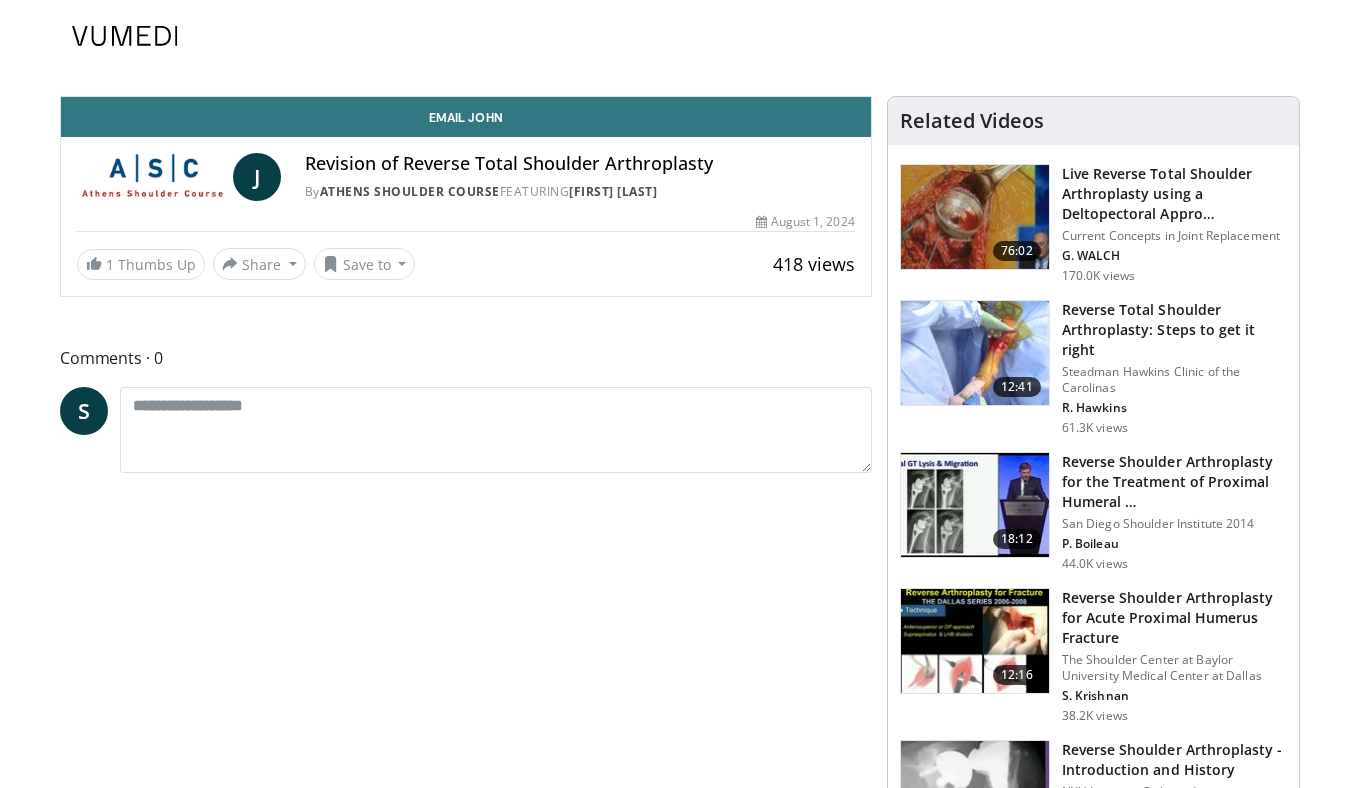 scroll, scrollTop: 0, scrollLeft: 0, axis: both 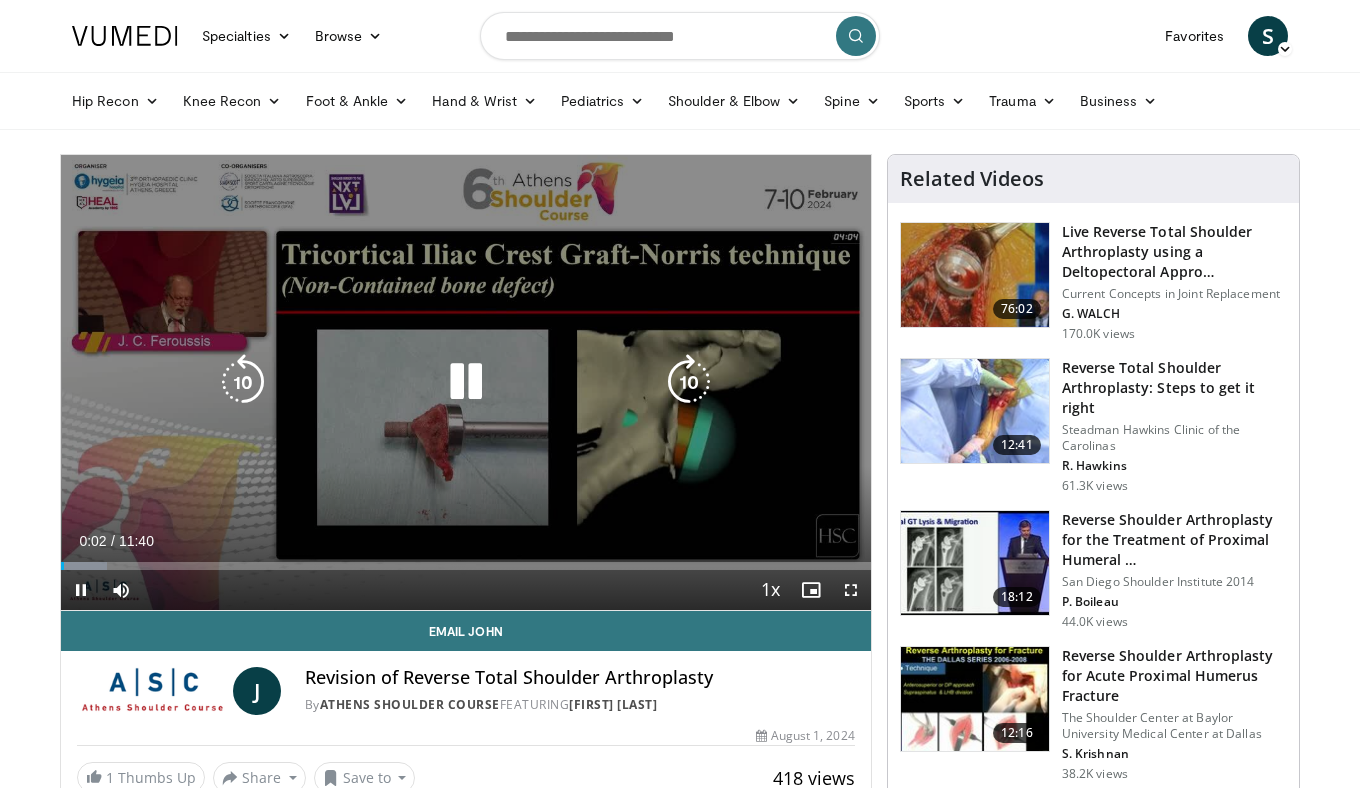 click at bounding box center (466, 382) 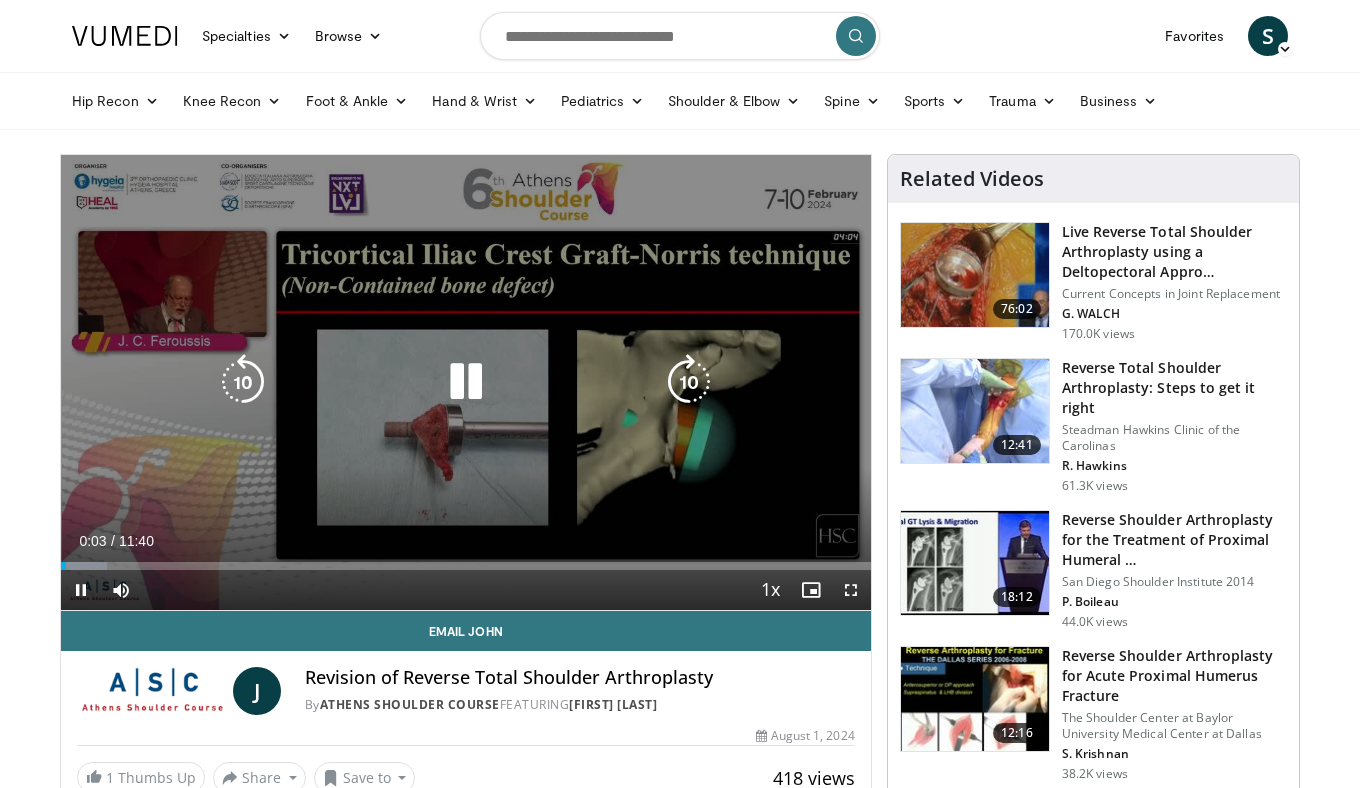 click at bounding box center [466, 382] 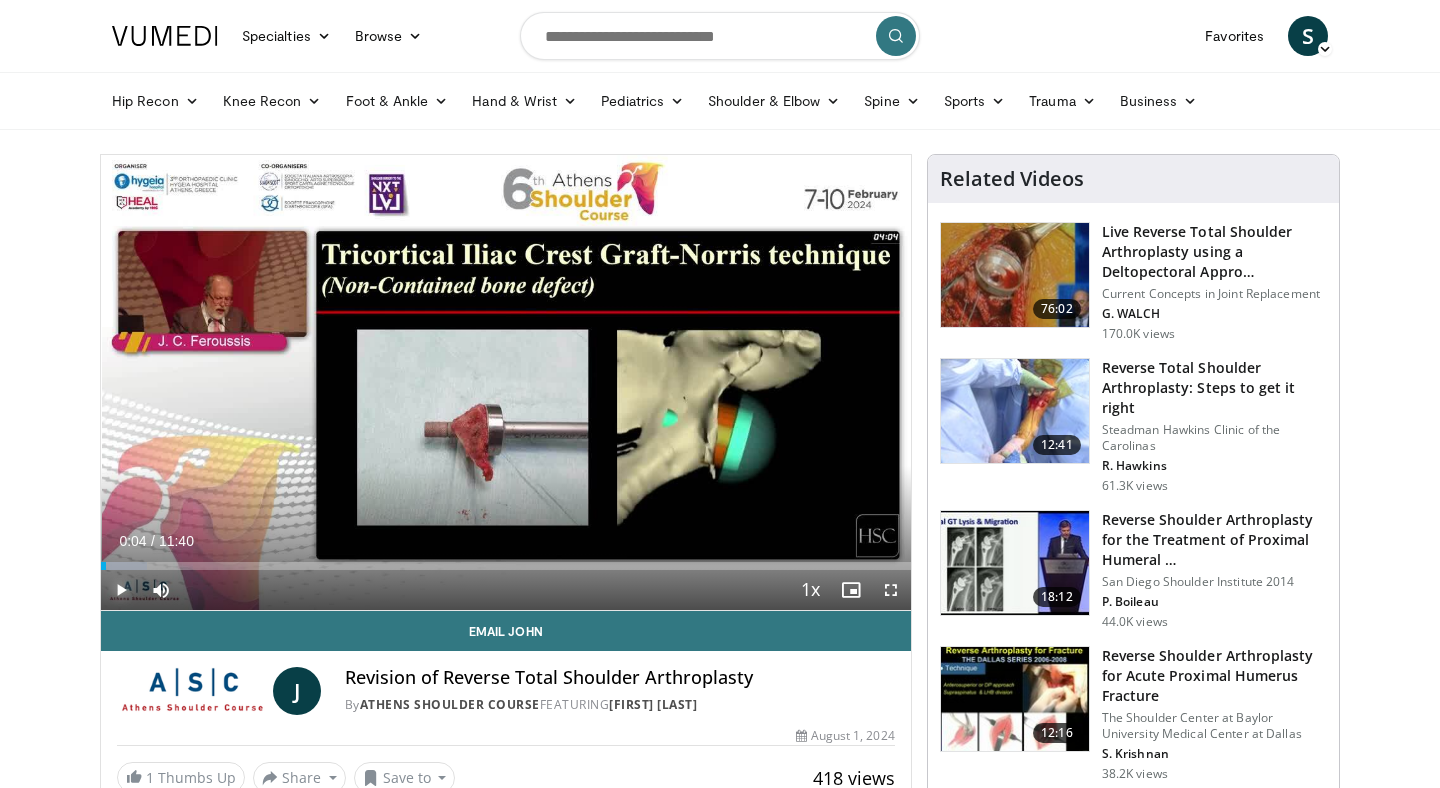 click at bounding box center [121, 590] 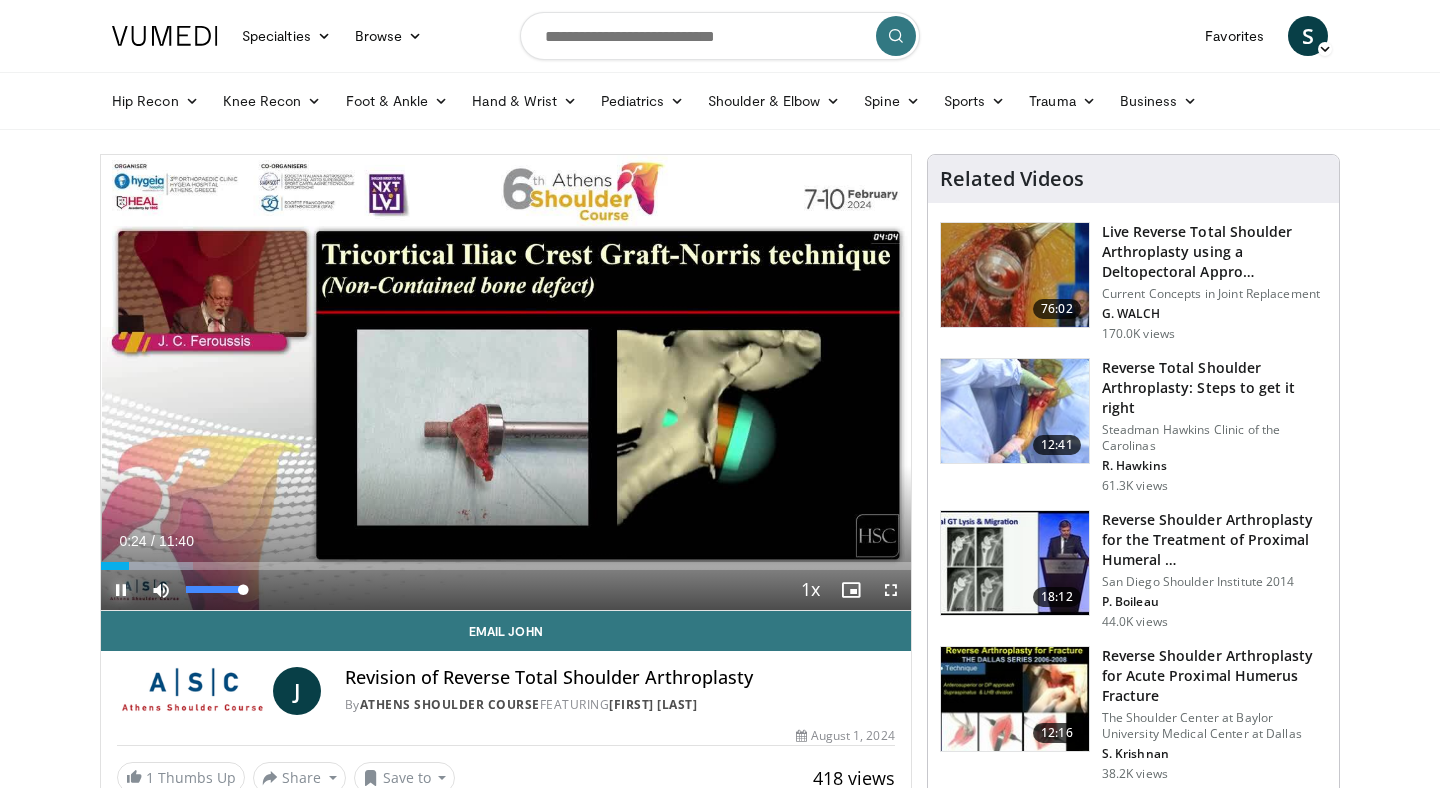 type 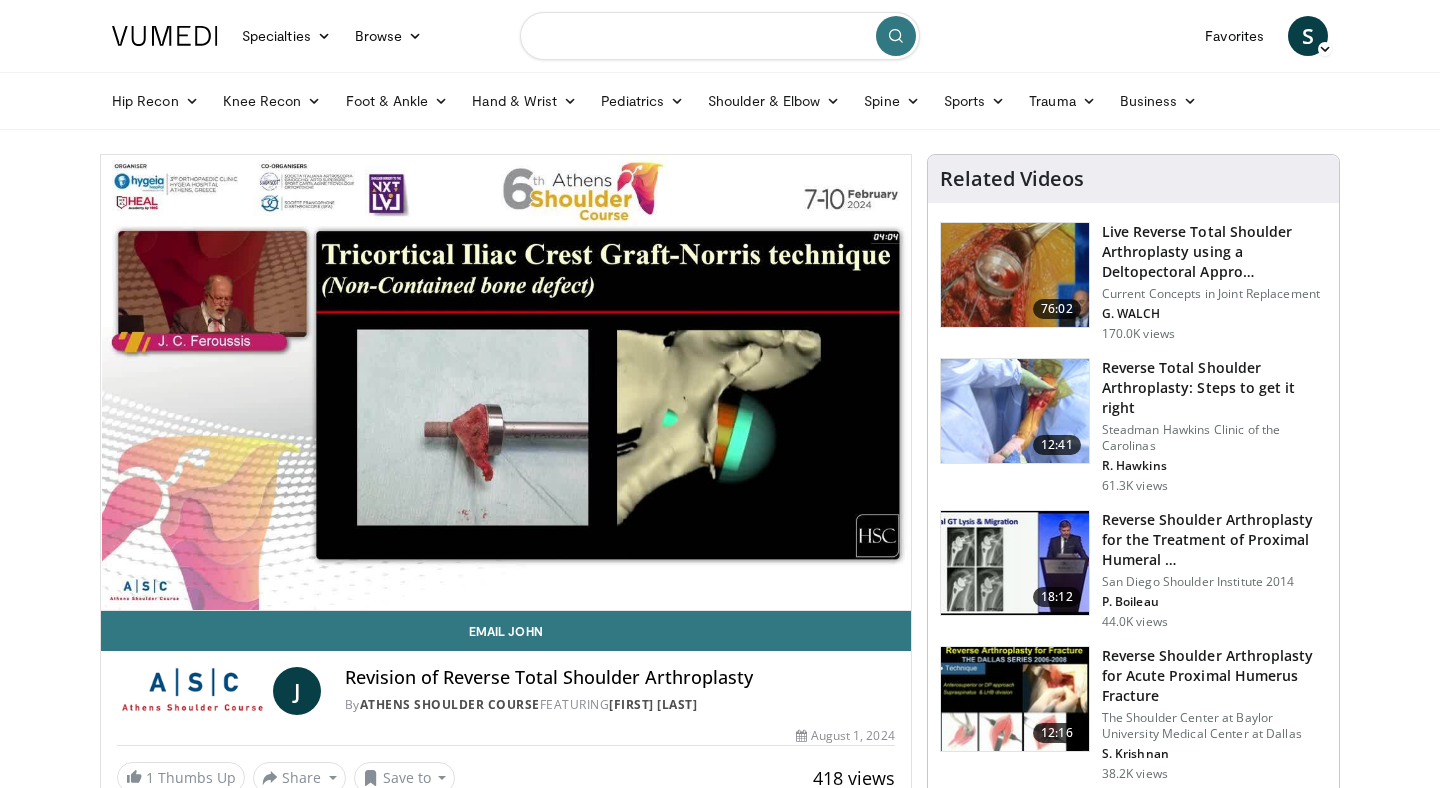click at bounding box center [720, 36] 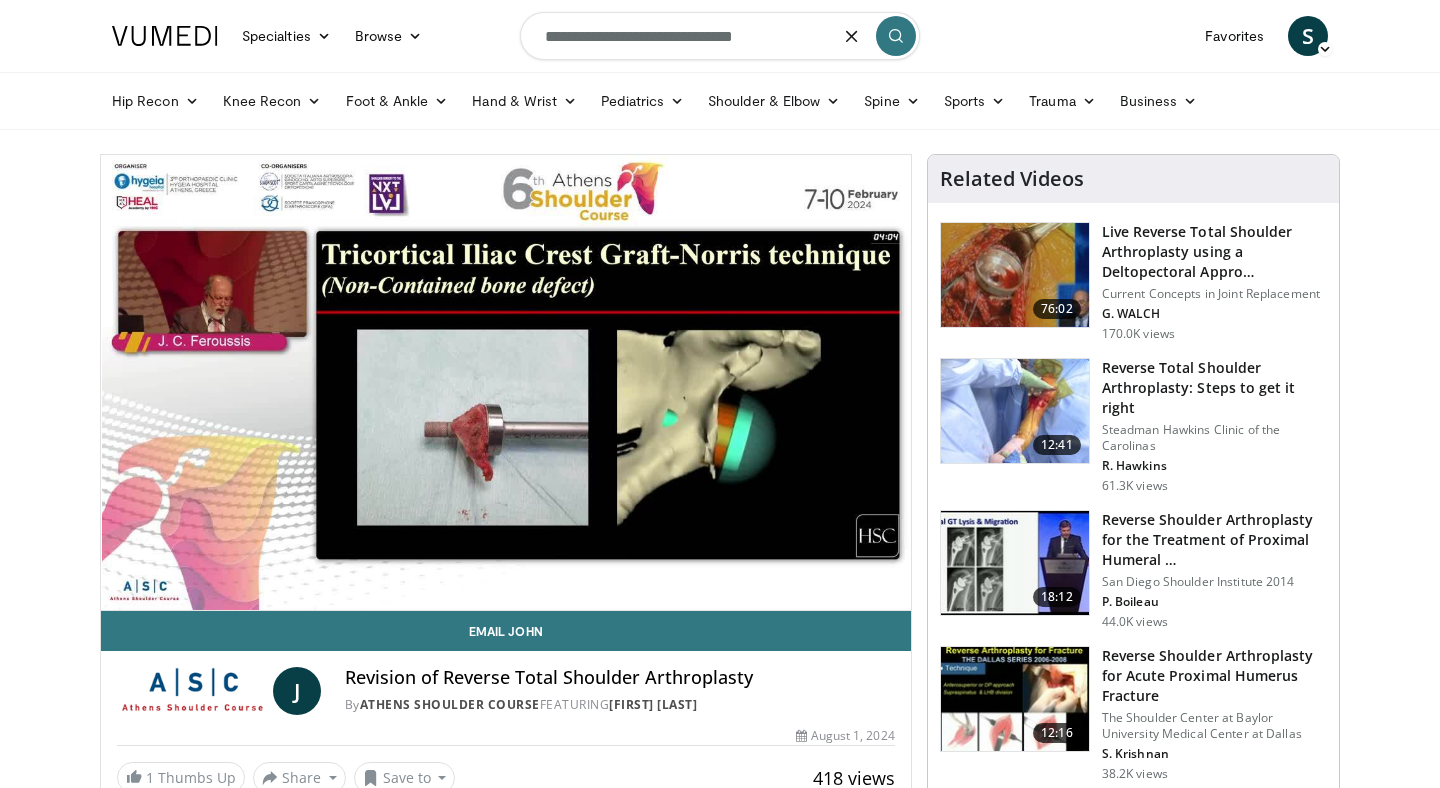 type on "**********" 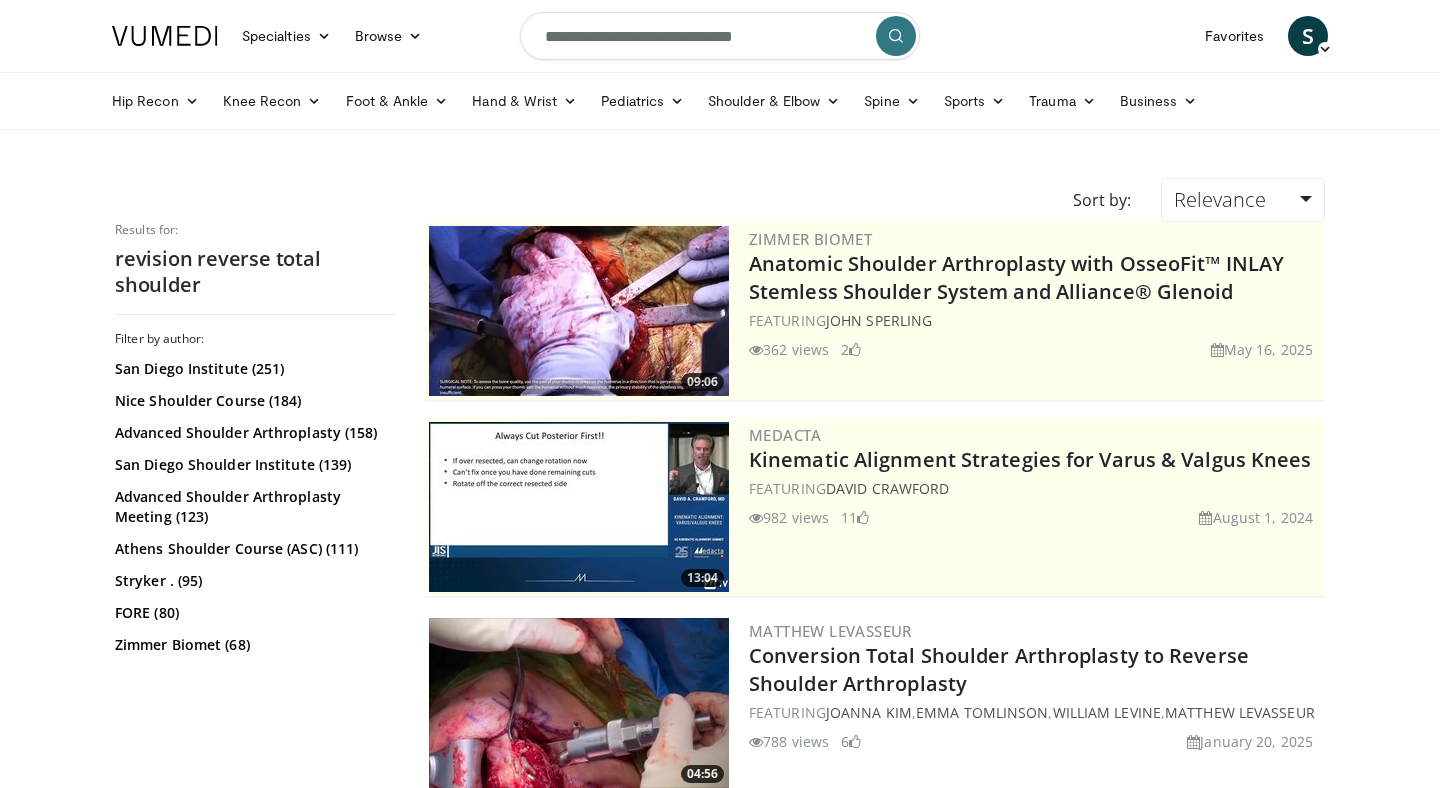 scroll, scrollTop: 0, scrollLeft: 0, axis: both 